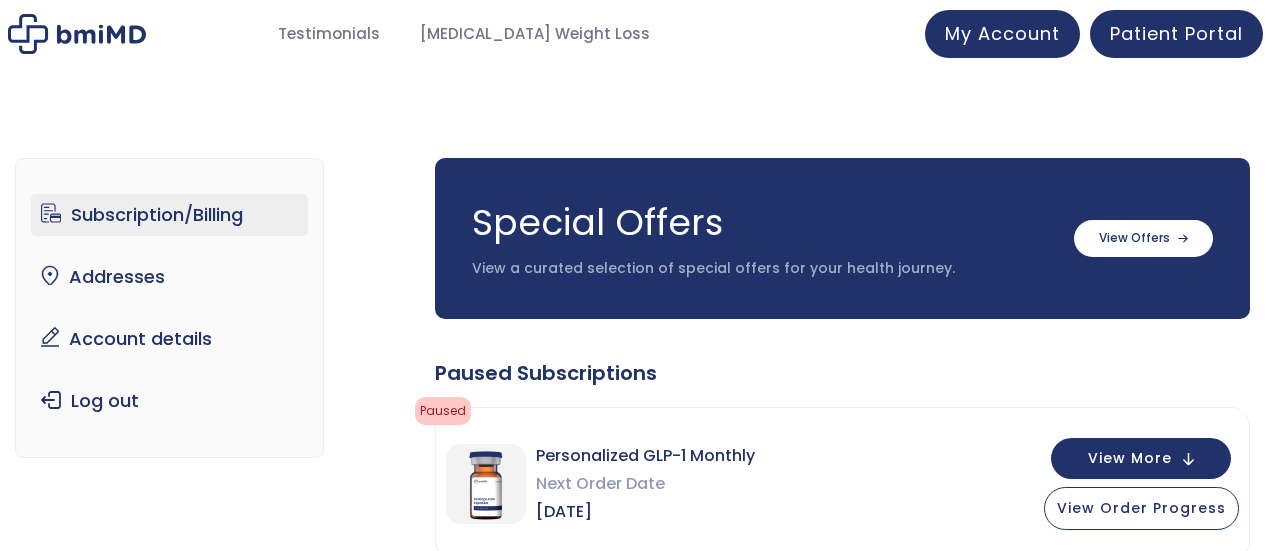 scroll, scrollTop: 0, scrollLeft: 0, axis: both 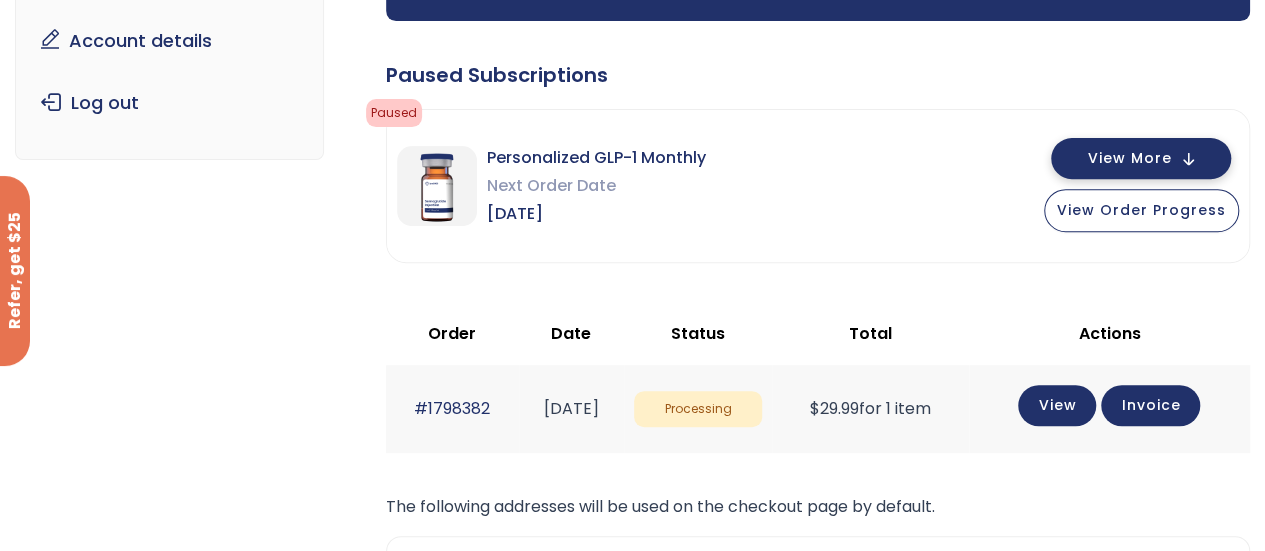 click on "View More" at bounding box center [1141, 158] 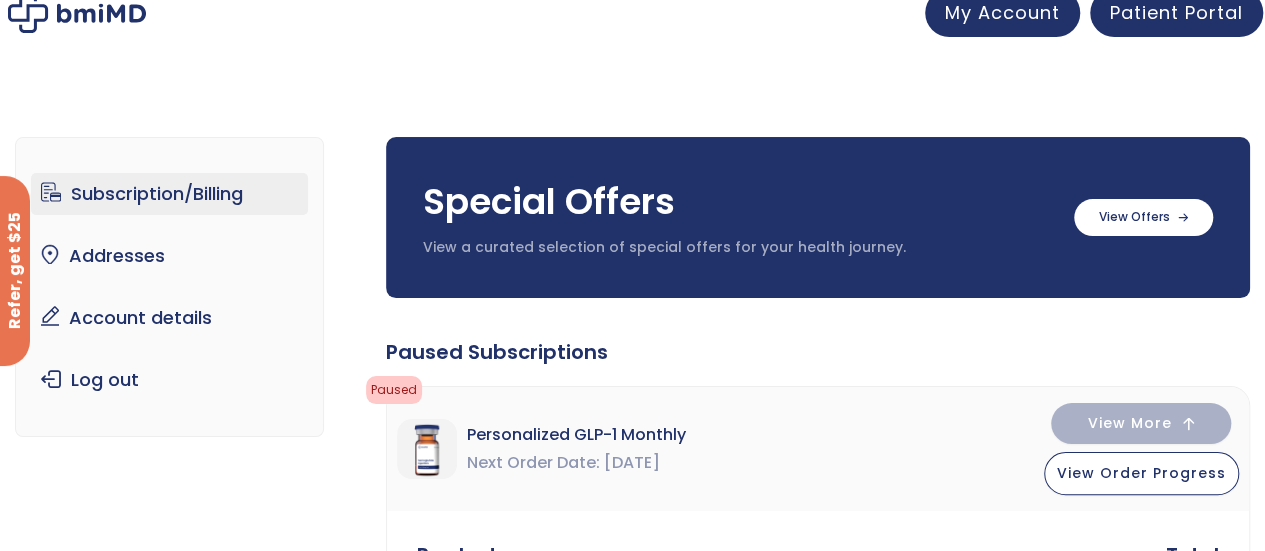 scroll, scrollTop: 0, scrollLeft: 0, axis: both 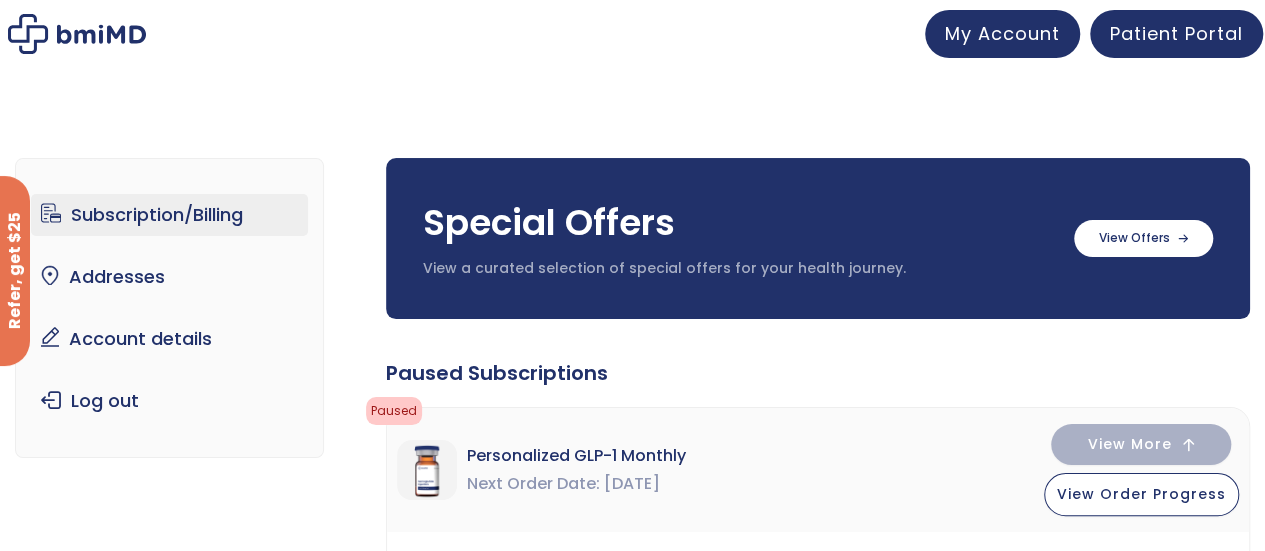 click on "Subscription/Billing" at bounding box center [169, 215] 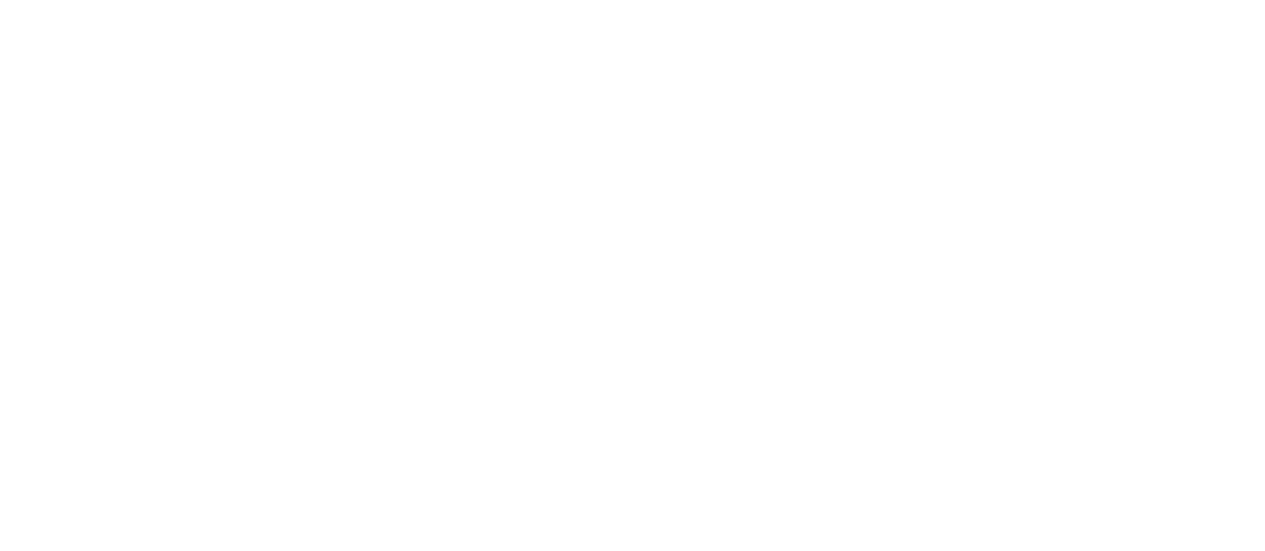 scroll, scrollTop: 0, scrollLeft: 0, axis: both 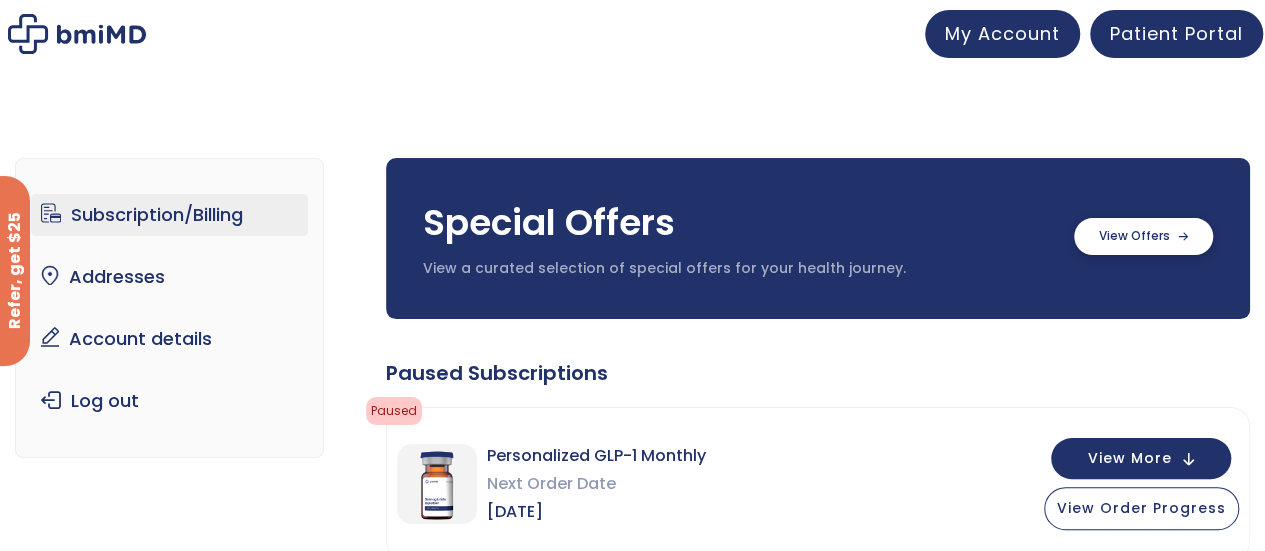 click at bounding box center (1143, 236) 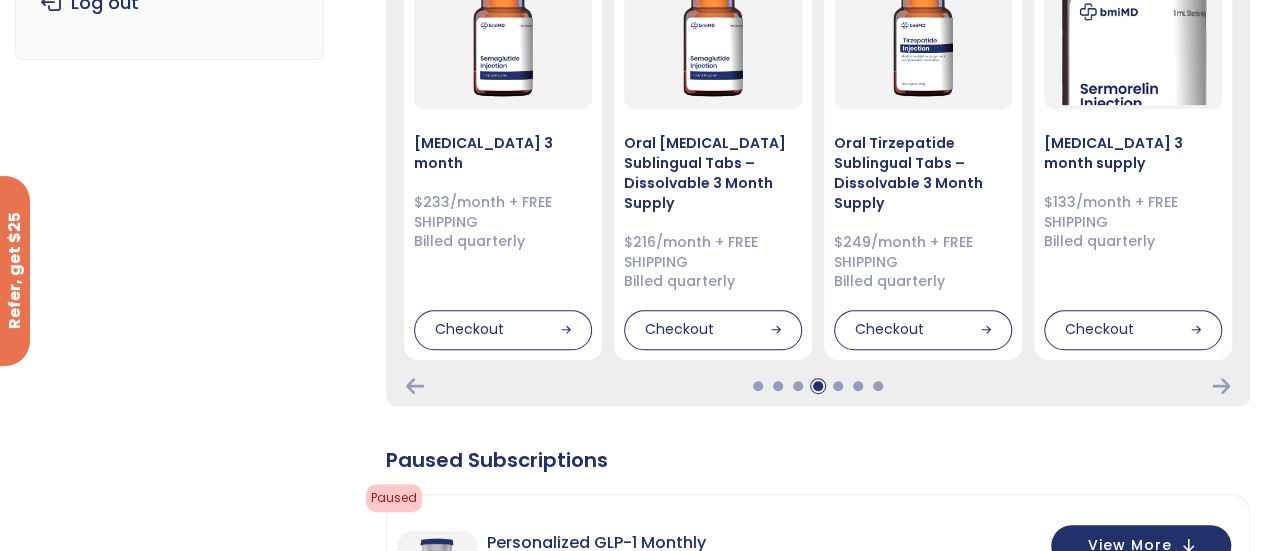 scroll, scrollTop: 389, scrollLeft: 0, axis: vertical 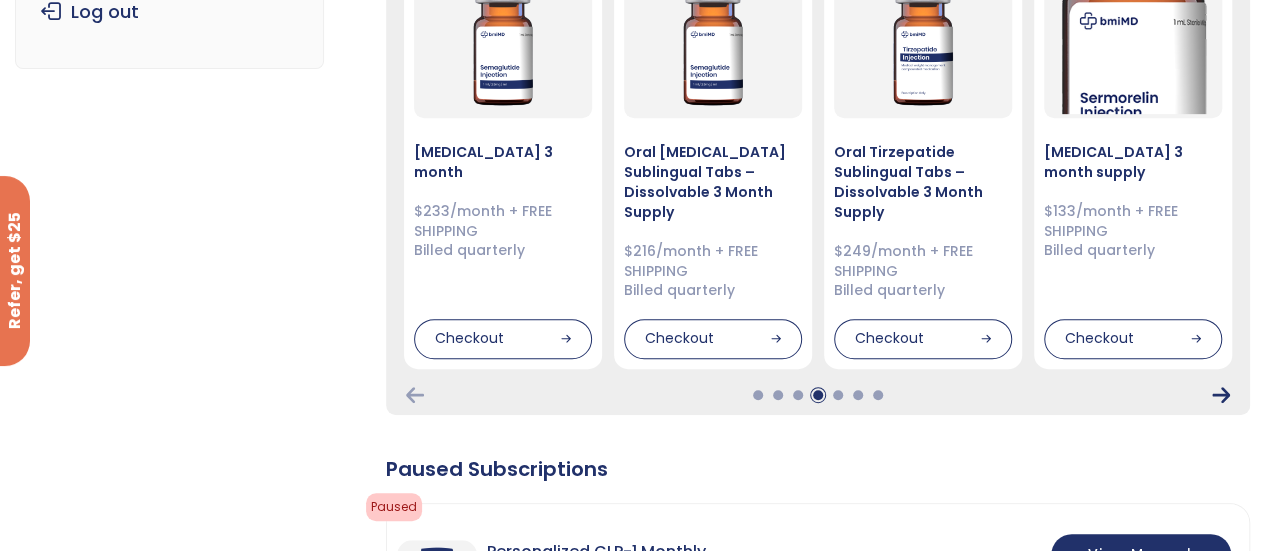 click 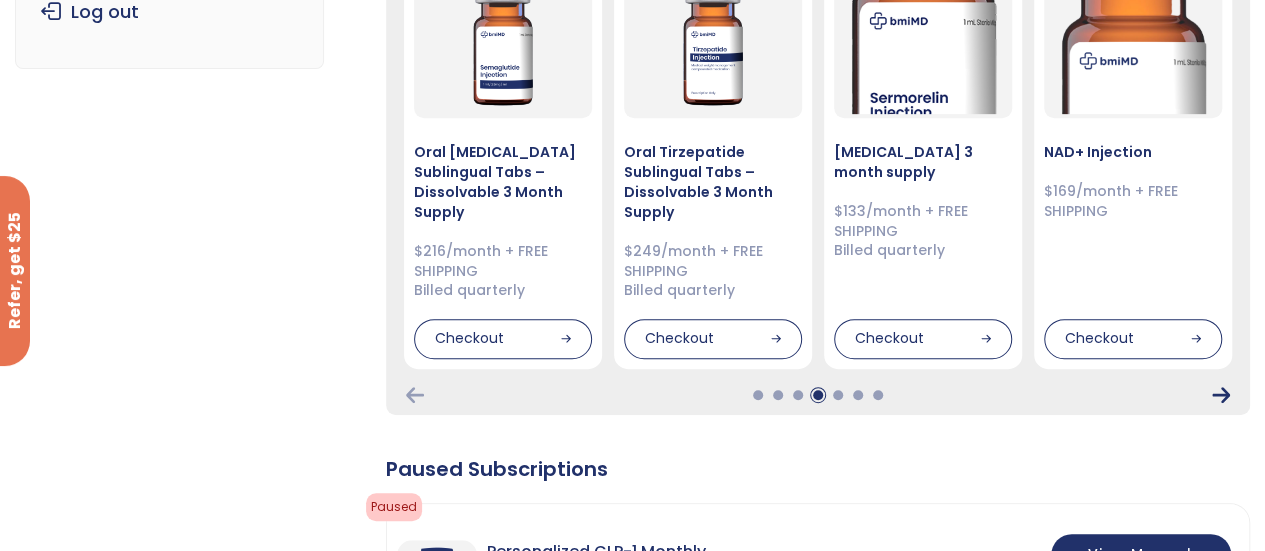 click 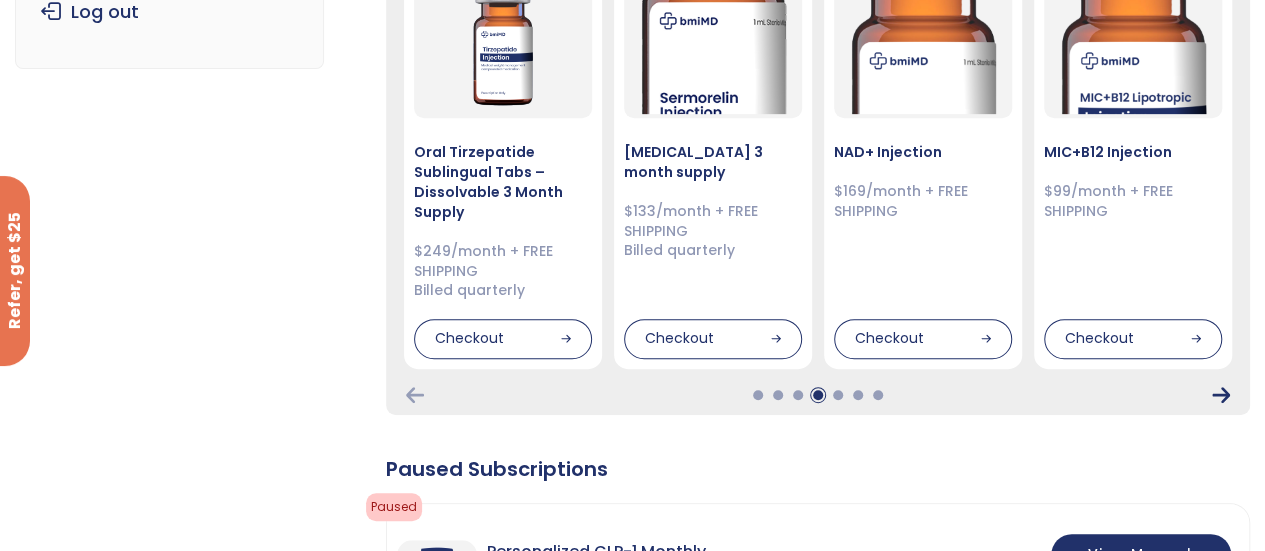 click 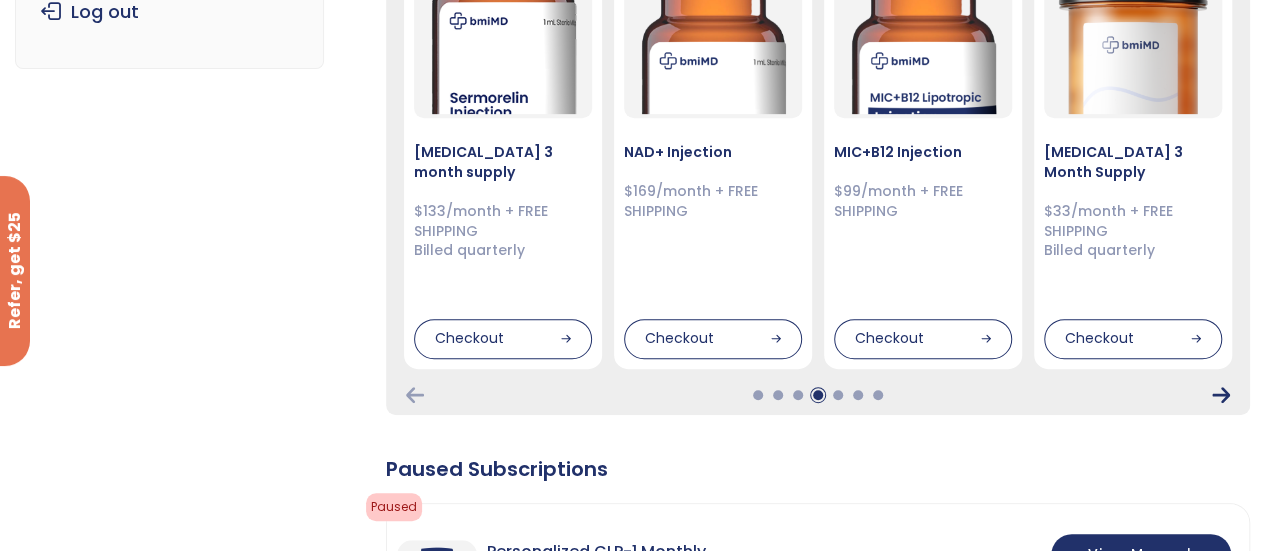 click 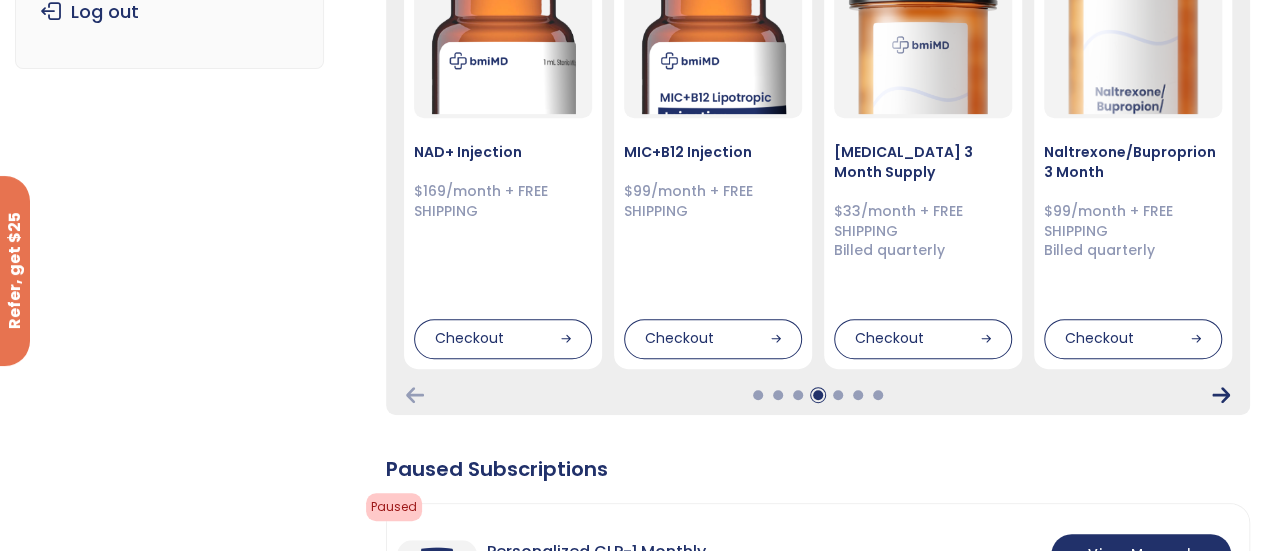 click 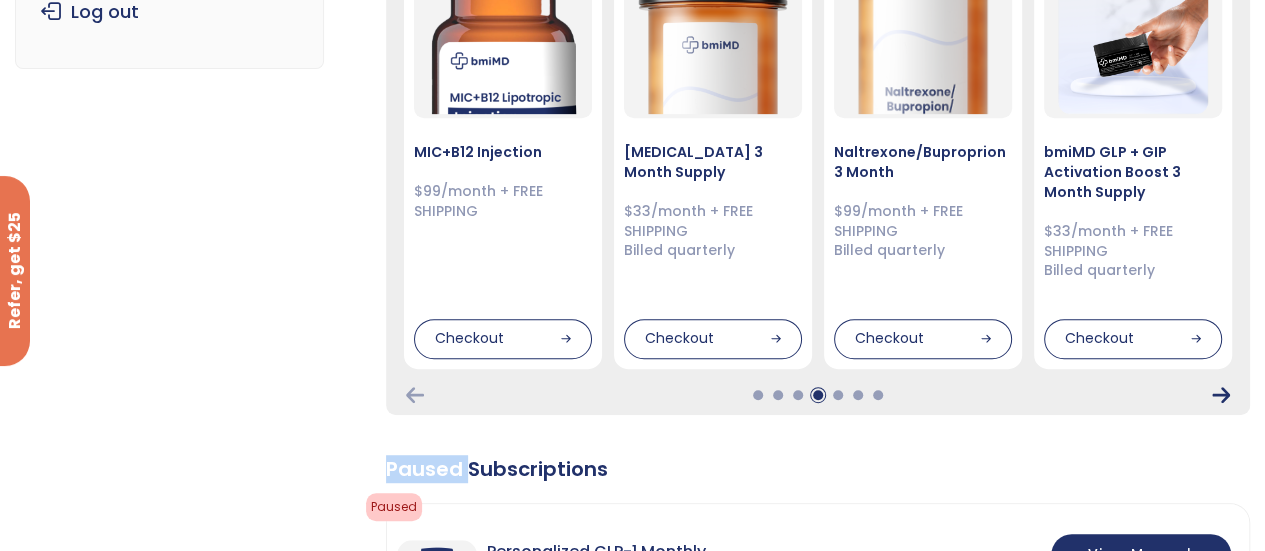 click 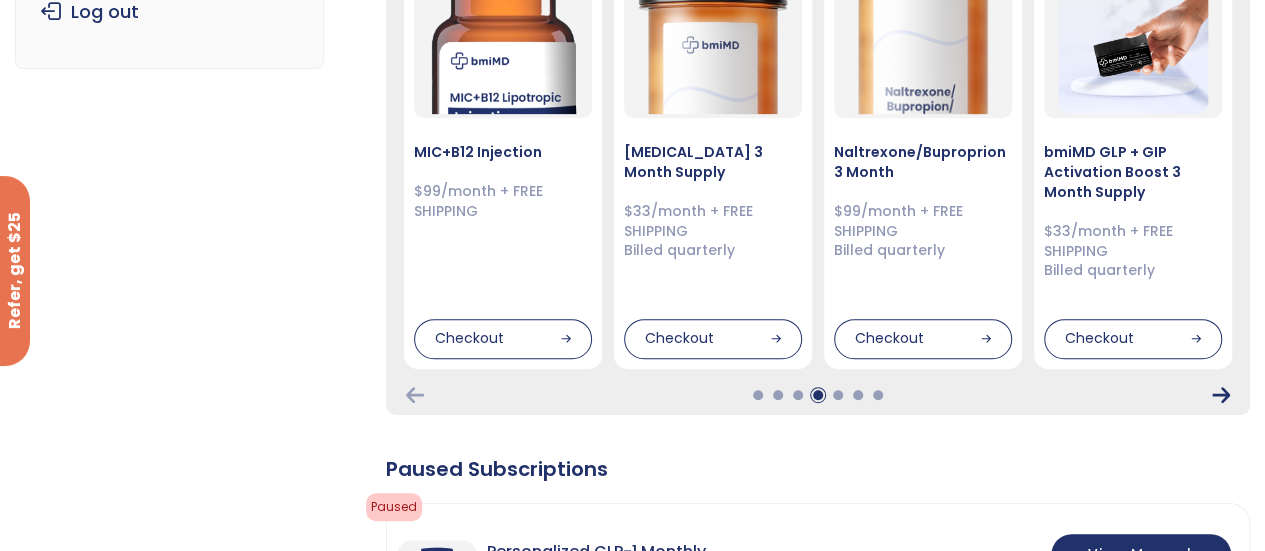click 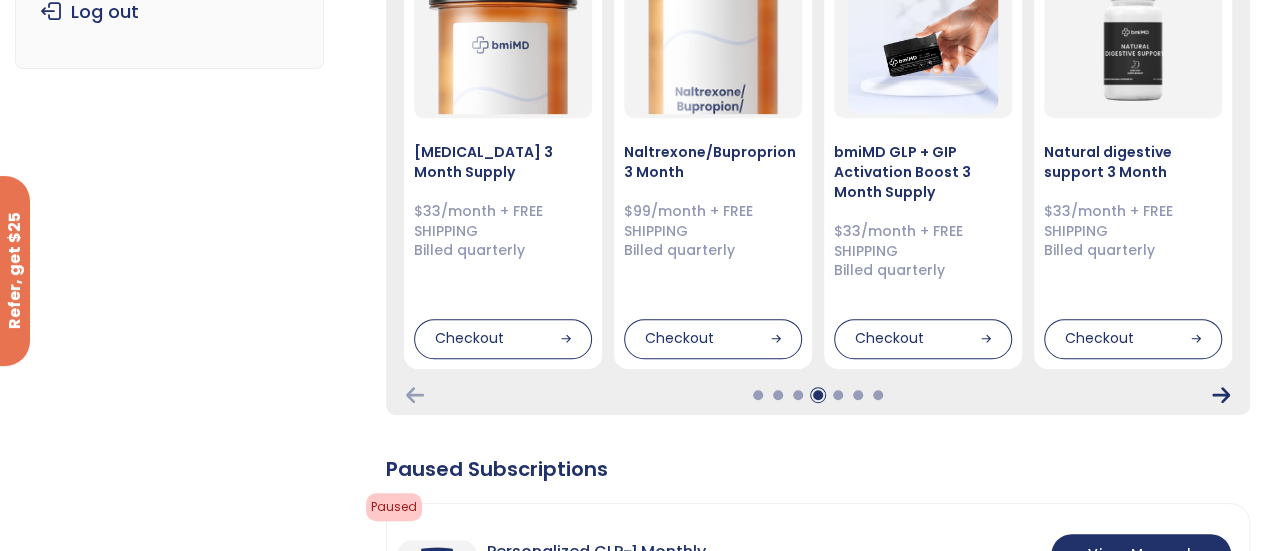 click 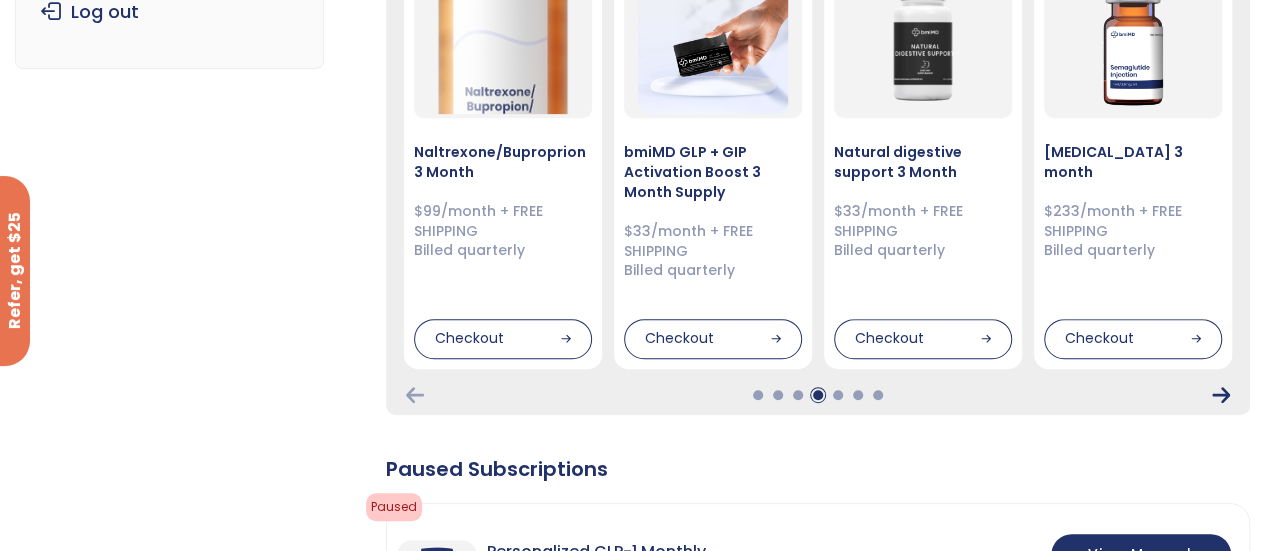 click 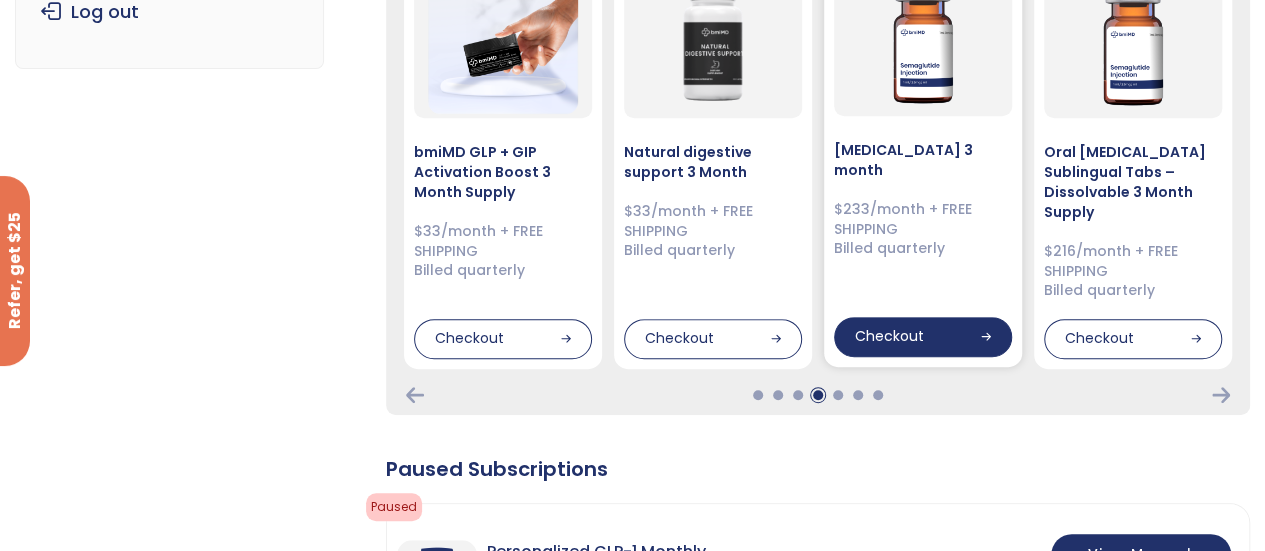 click on "Checkout" at bounding box center [923, 337] 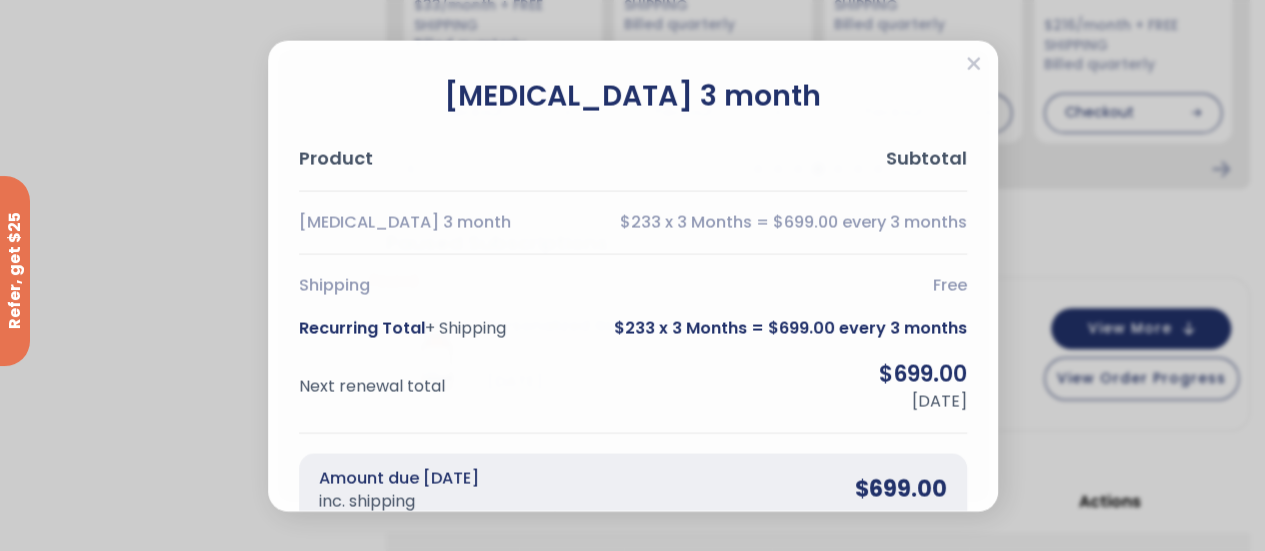 scroll, scrollTop: 607, scrollLeft: 0, axis: vertical 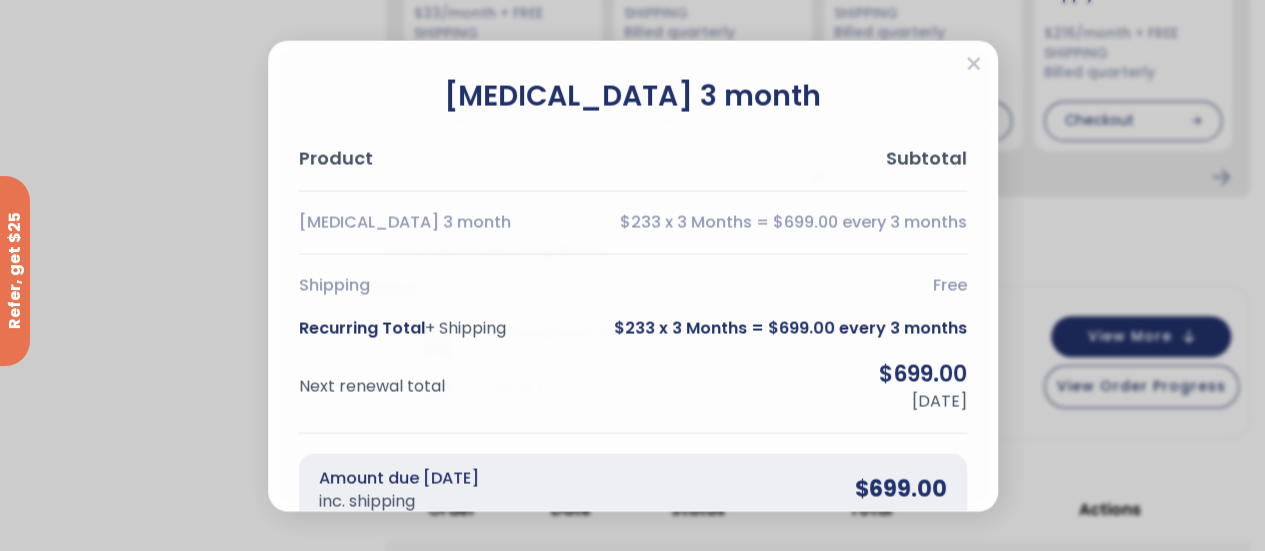 click on "Next renewal total
$699.00
October 10, 2025" at bounding box center [633, 386] 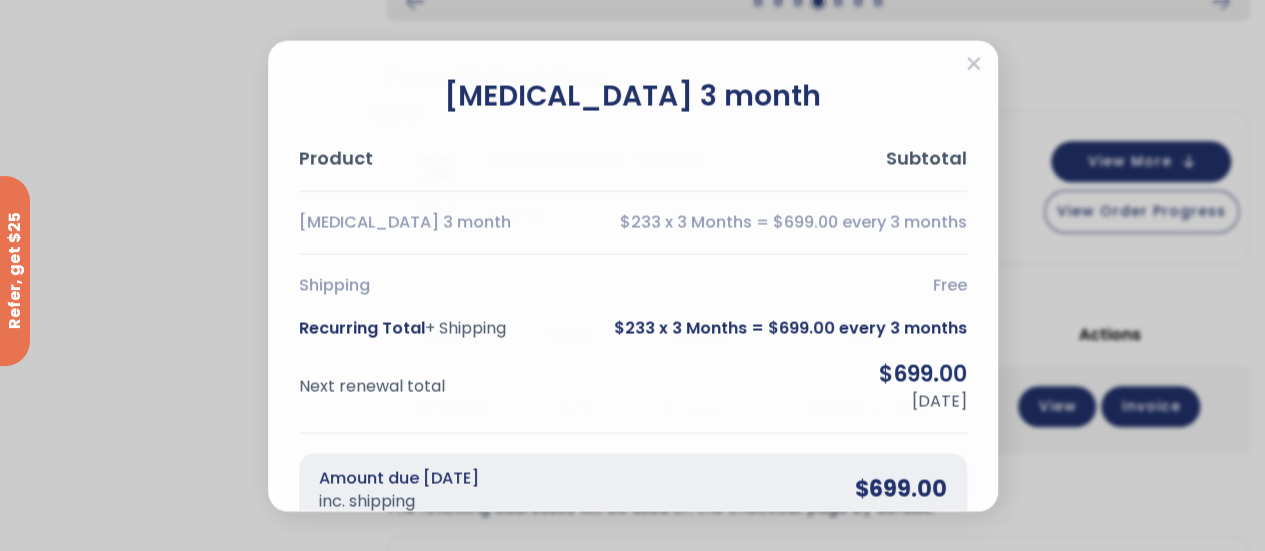 scroll, scrollTop: 807, scrollLeft: 0, axis: vertical 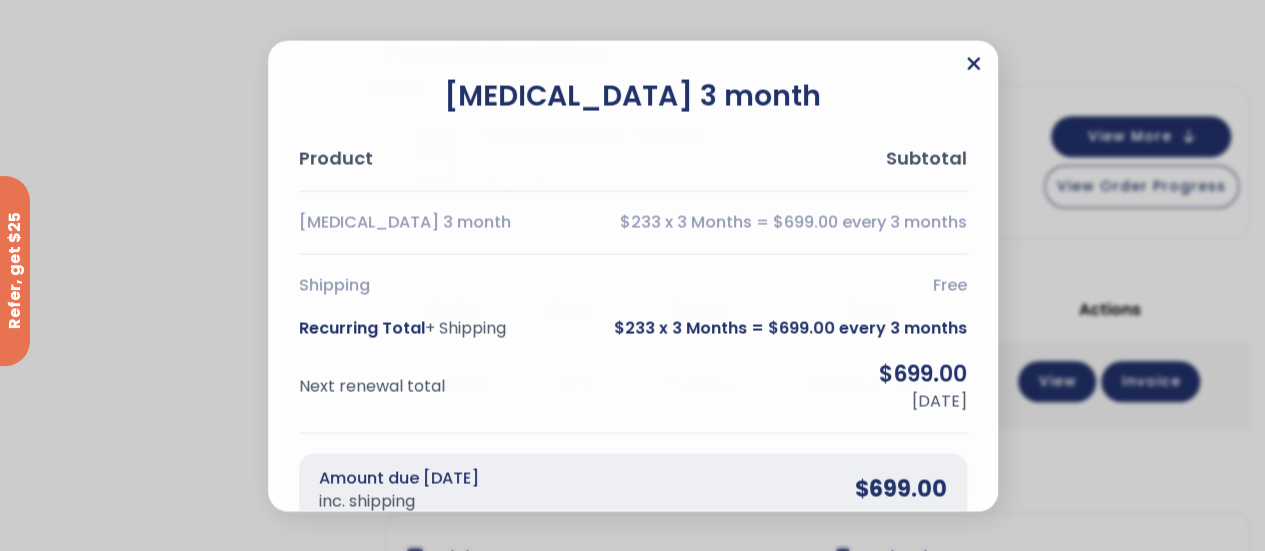click 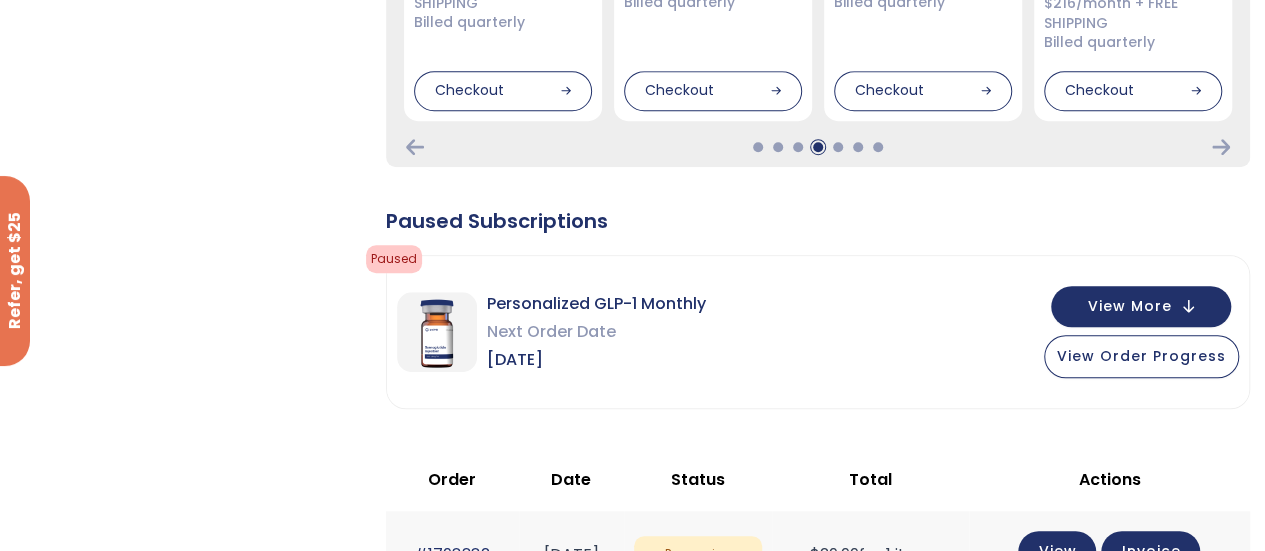 scroll, scrollTop: 721, scrollLeft: 0, axis: vertical 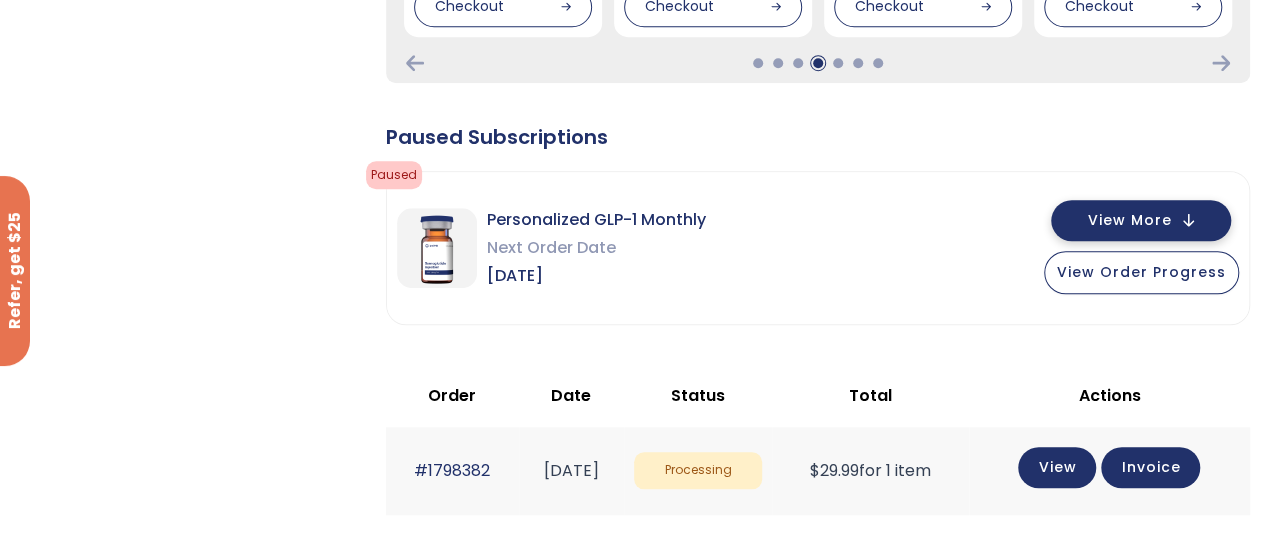 click on "View More" at bounding box center (1130, 220) 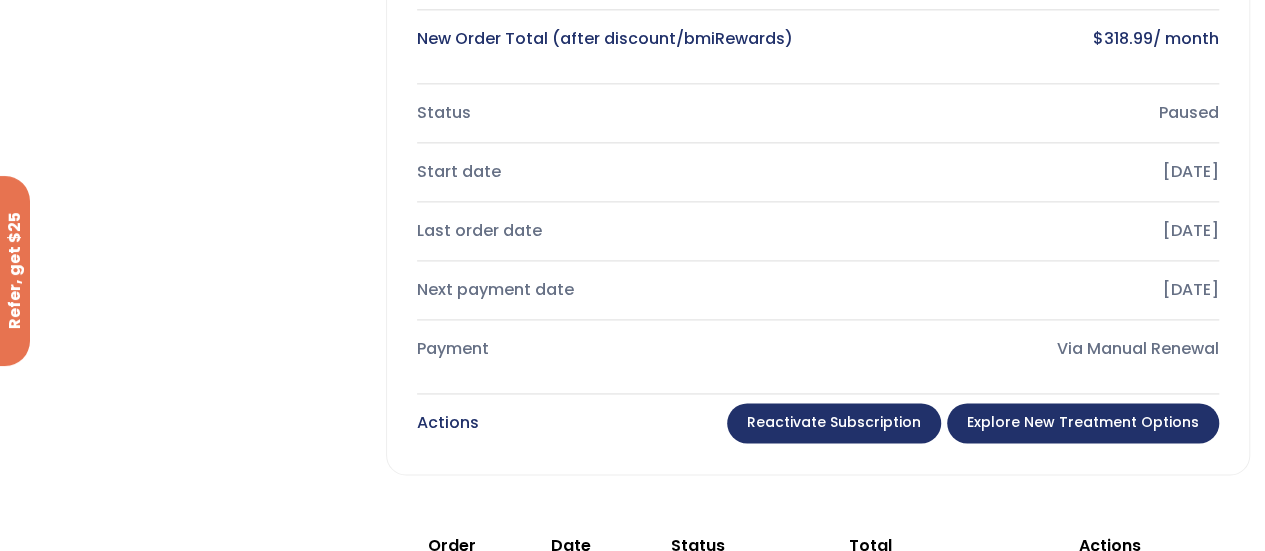 scroll, scrollTop: 1285, scrollLeft: 0, axis: vertical 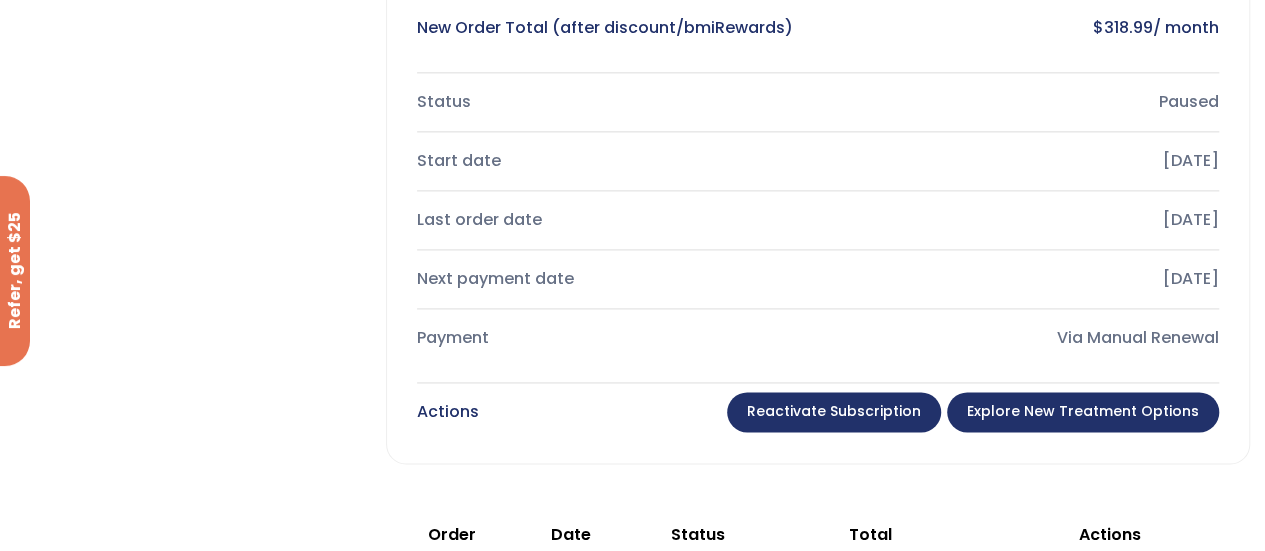 click on "Reactivate Subscription" at bounding box center (834, 412) 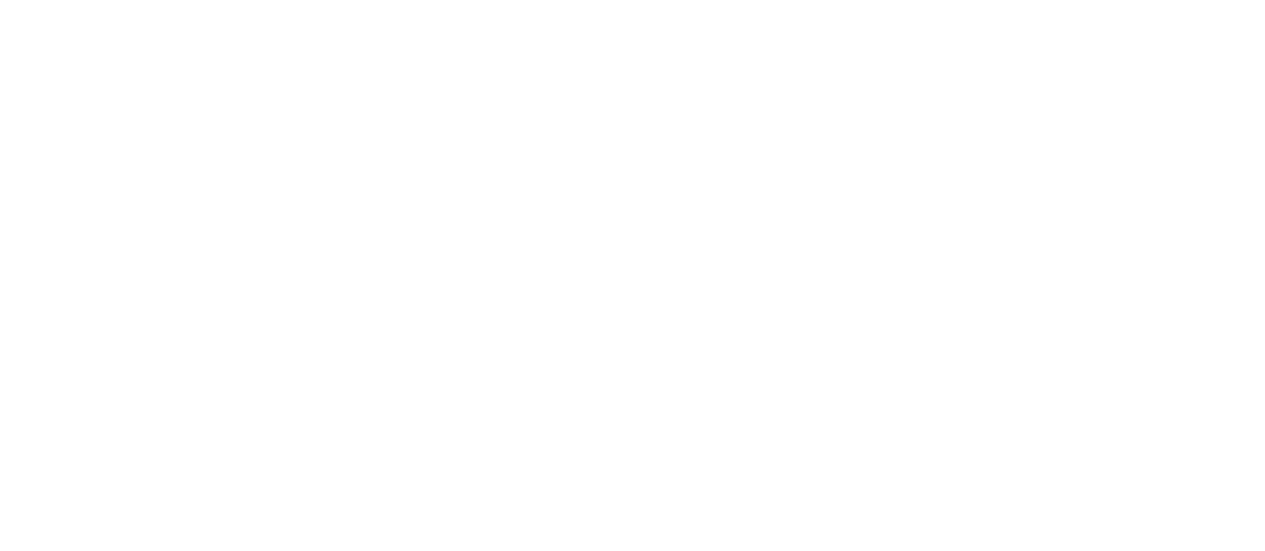 scroll, scrollTop: 0, scrollLeft: 0, axis: both 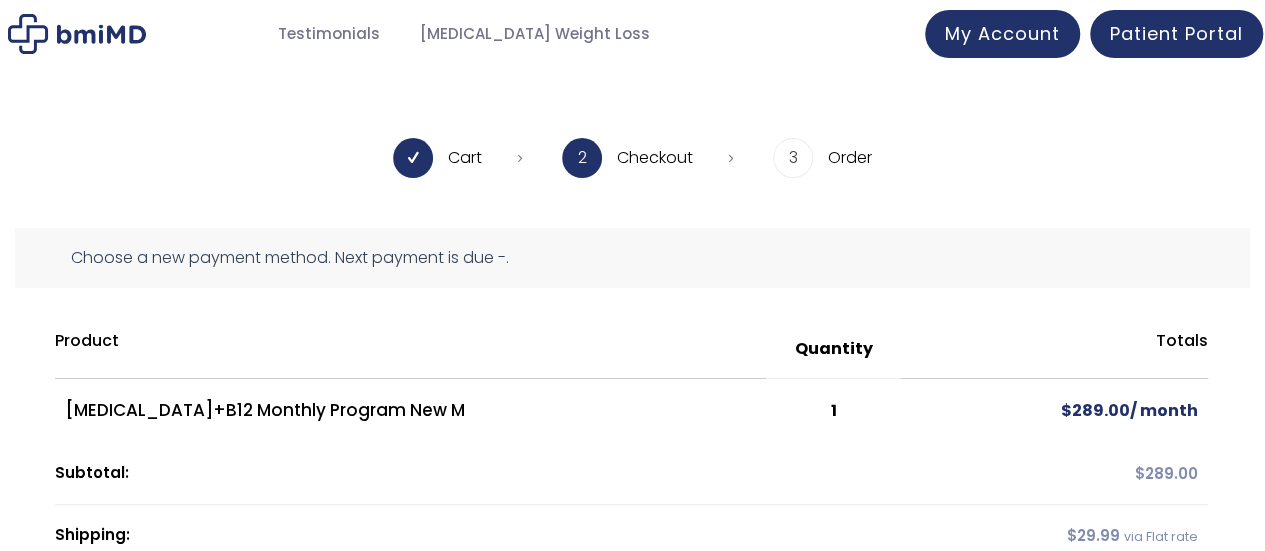 drag, startPoint x: 194, startPoint y: 267, endPoint x: 202, endPoint y: 251, distance: 17.888544 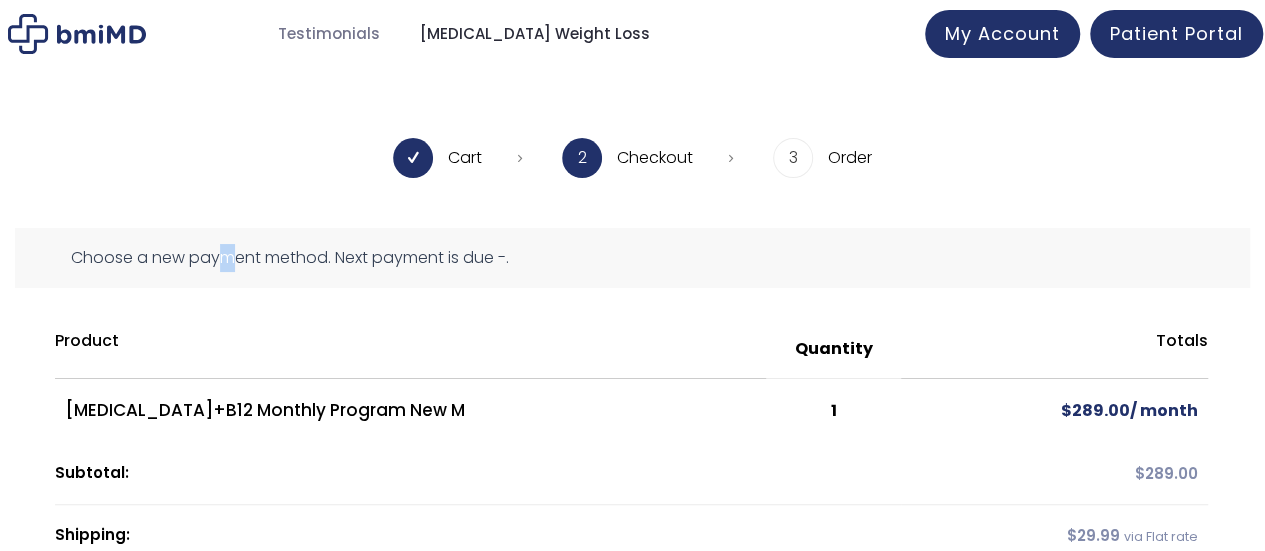 click on "[MEDICAL_DATA] Weight Loss" at bounding box center (535, 34) 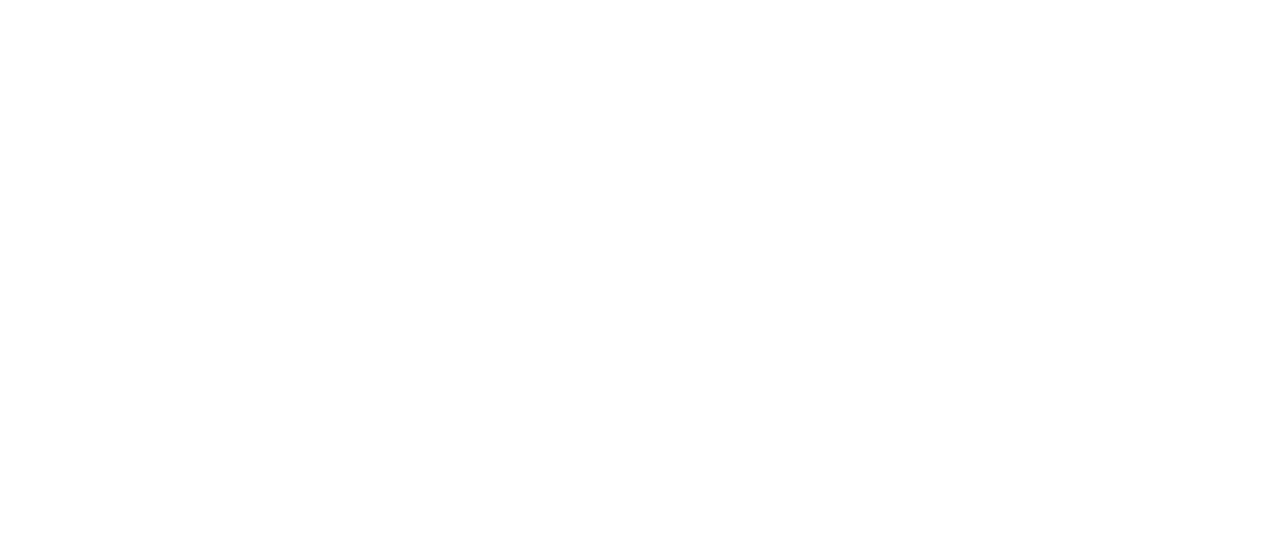 scroll, scrollTop: 0, scrollLeft: 0, axis: both 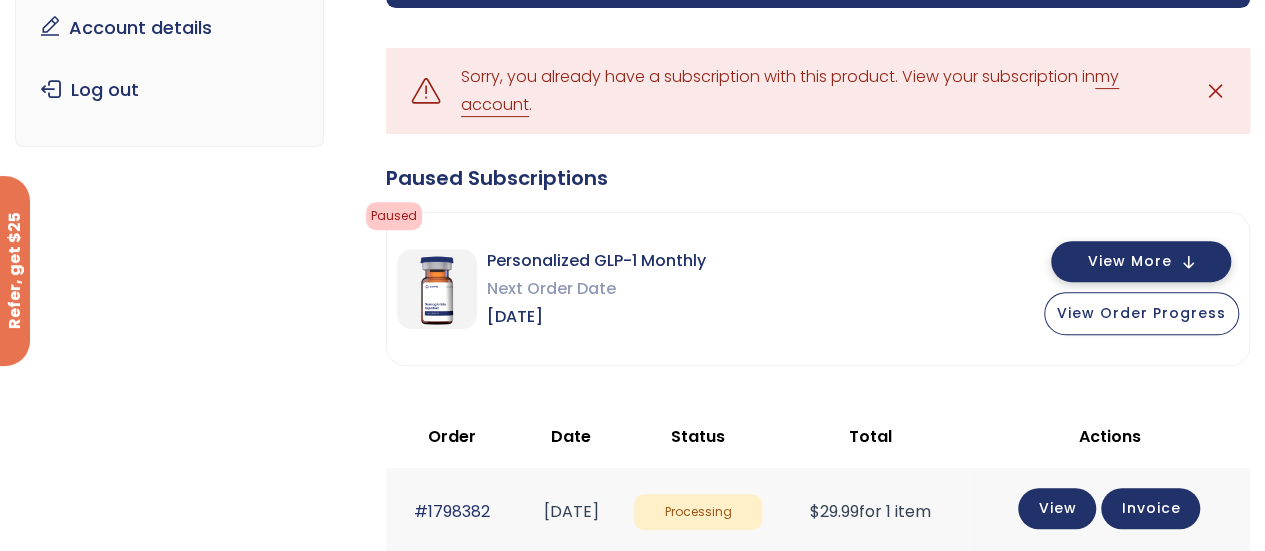 click on "View More" at bounding box center (1130, 261) 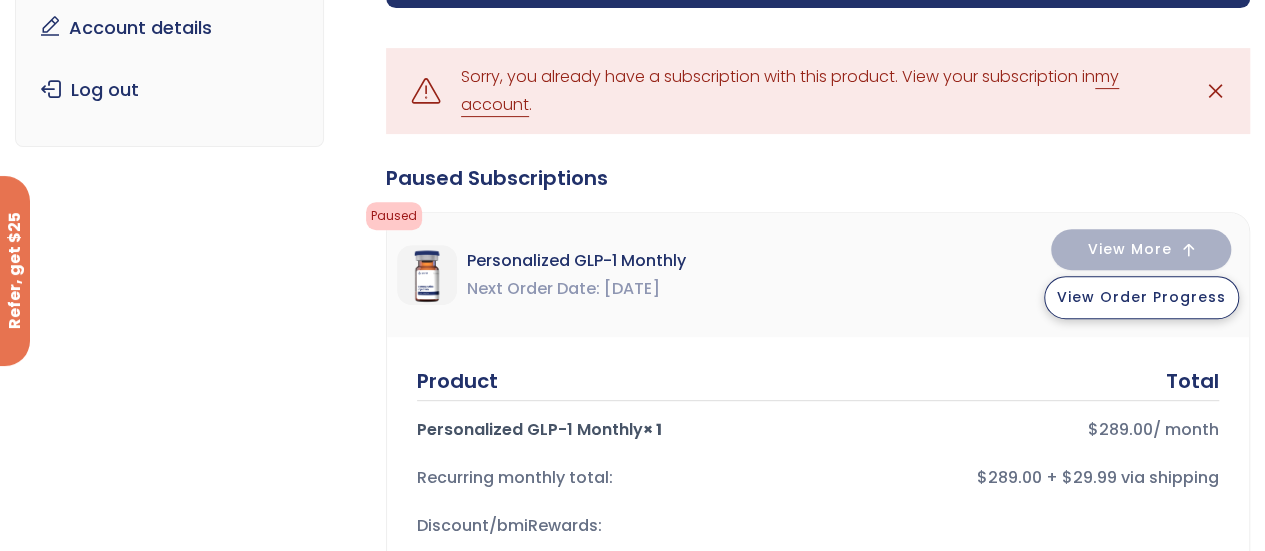 click on "View Order Progress" at bounding box center (1141, 297) 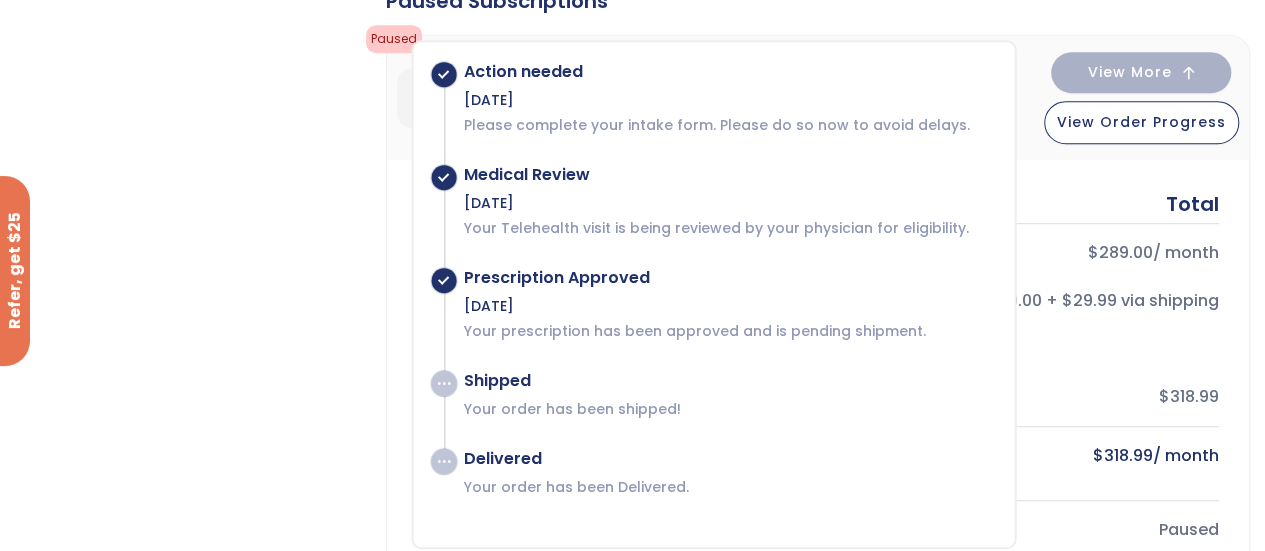 scroll, scrollTop: 491, scrollLeft: 0, axis: vertical 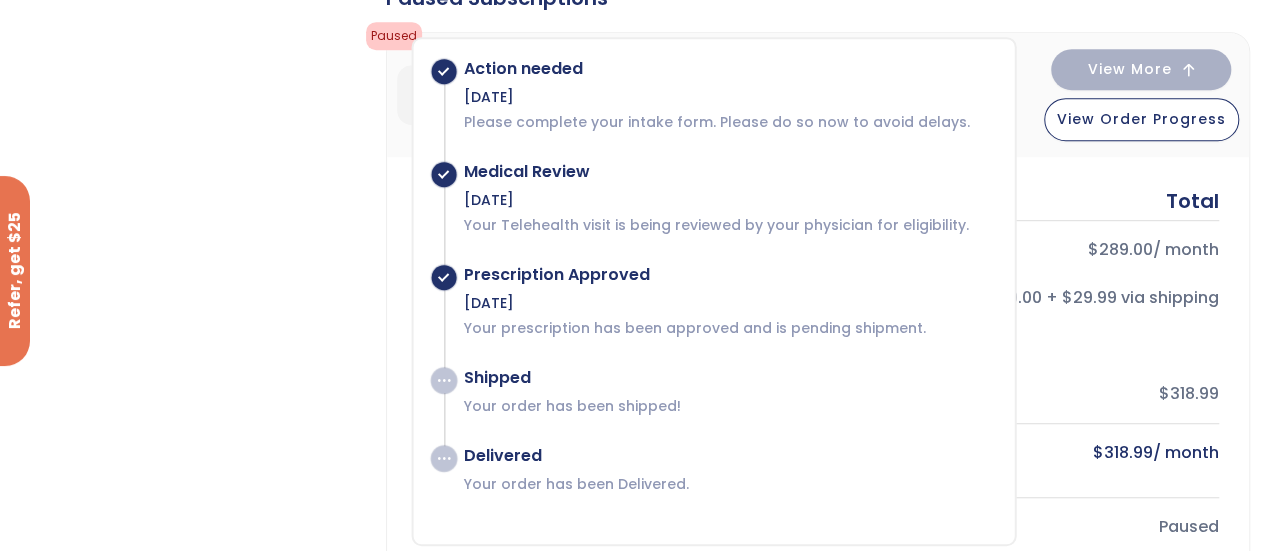click on "Discount/bmiRewards:" at bounding box center (818, 346) 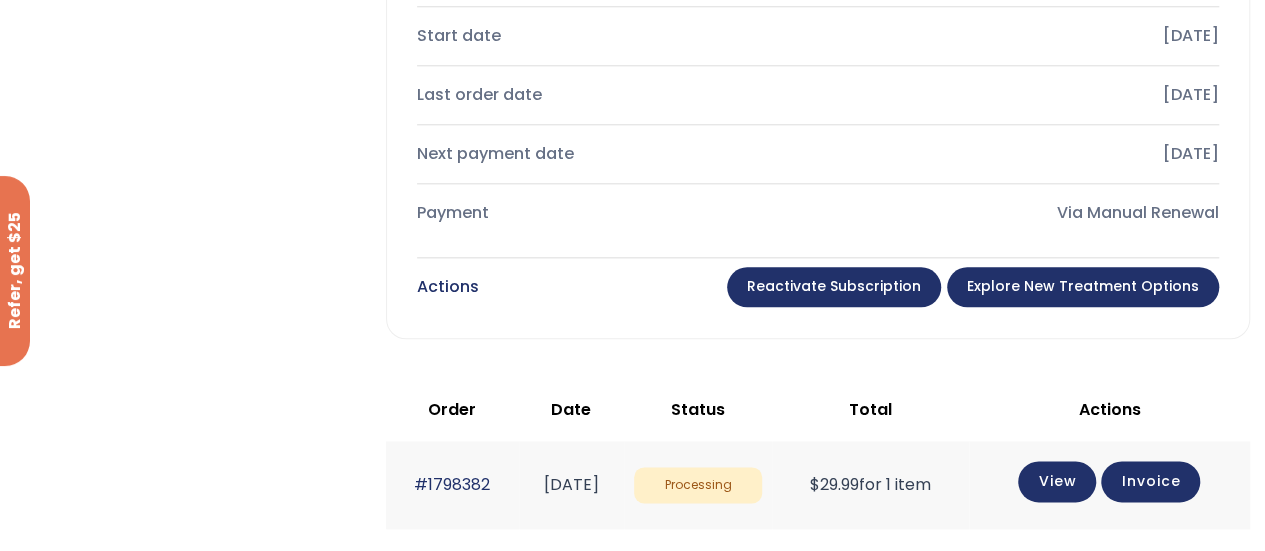 scroll, scrollTop: 1048, scrollLeft: 0, axis: vertical 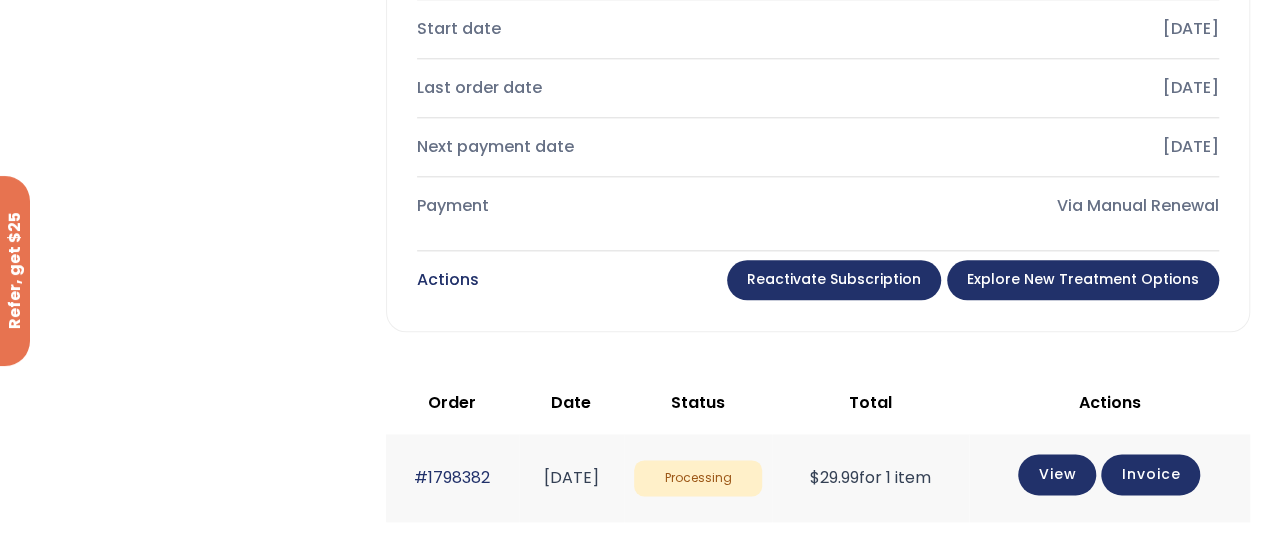 click on "Reactivate Subscription" at bounding box center (834, 280) 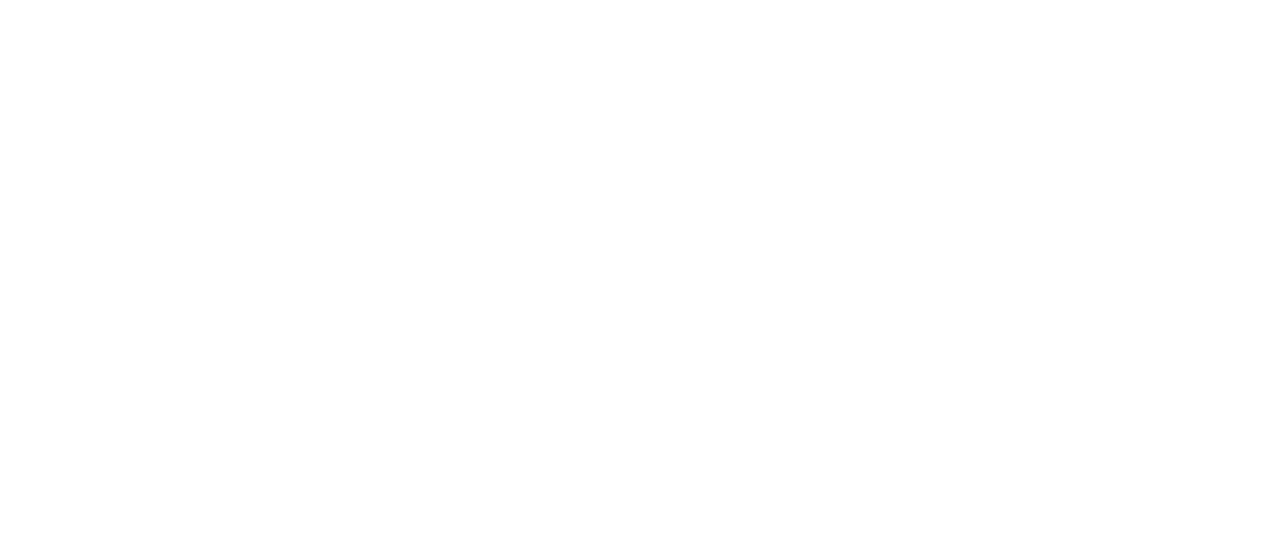 scroll, scrollTop: 0, scrollLeft: 0, axis: both 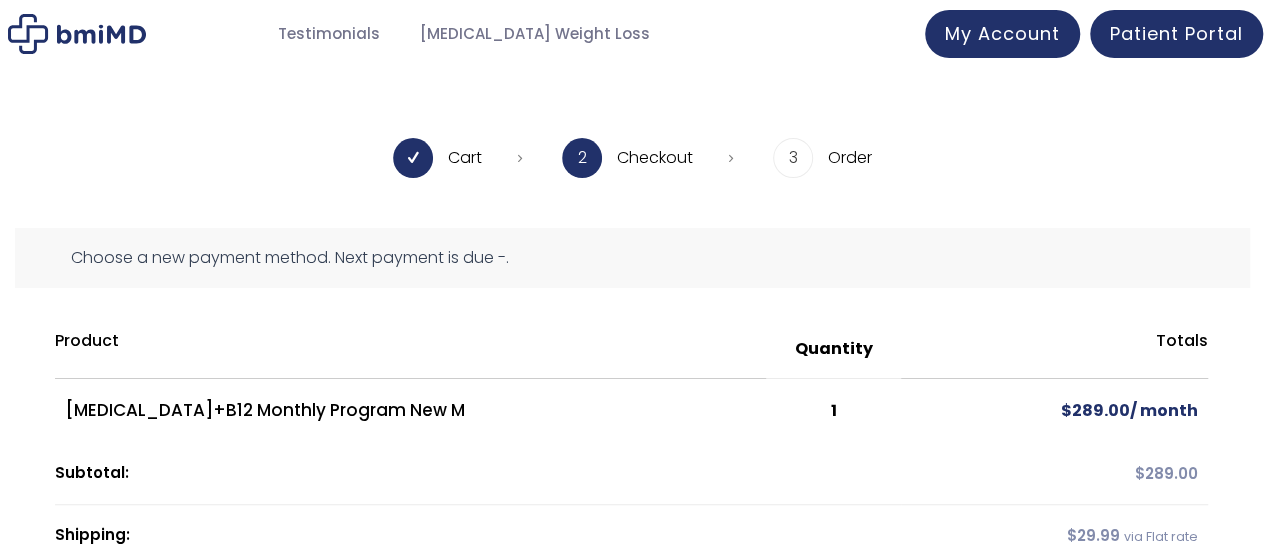 drag, startPoint x: 1269, startPoint y: 114, endPoint x: 1279, endPoint y: 108, distance: 11.661903 